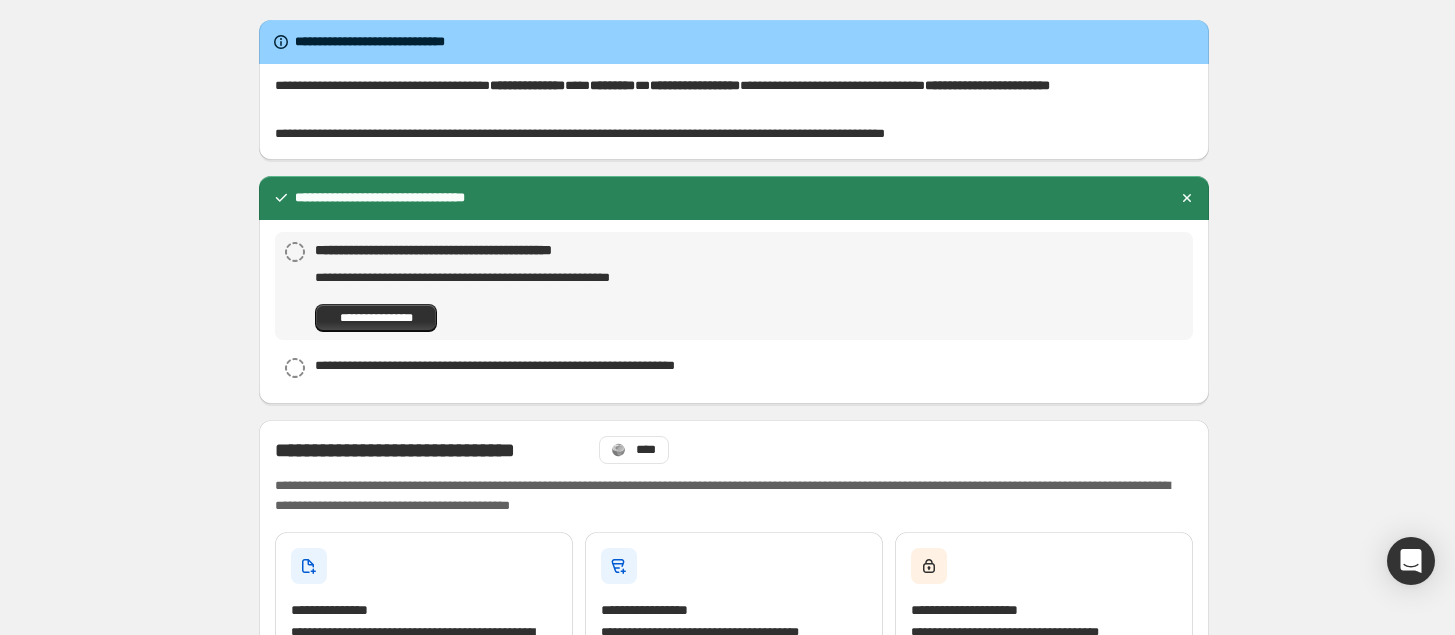 scroll, scrollTop: 0, scrollLeft: 0, axis: both 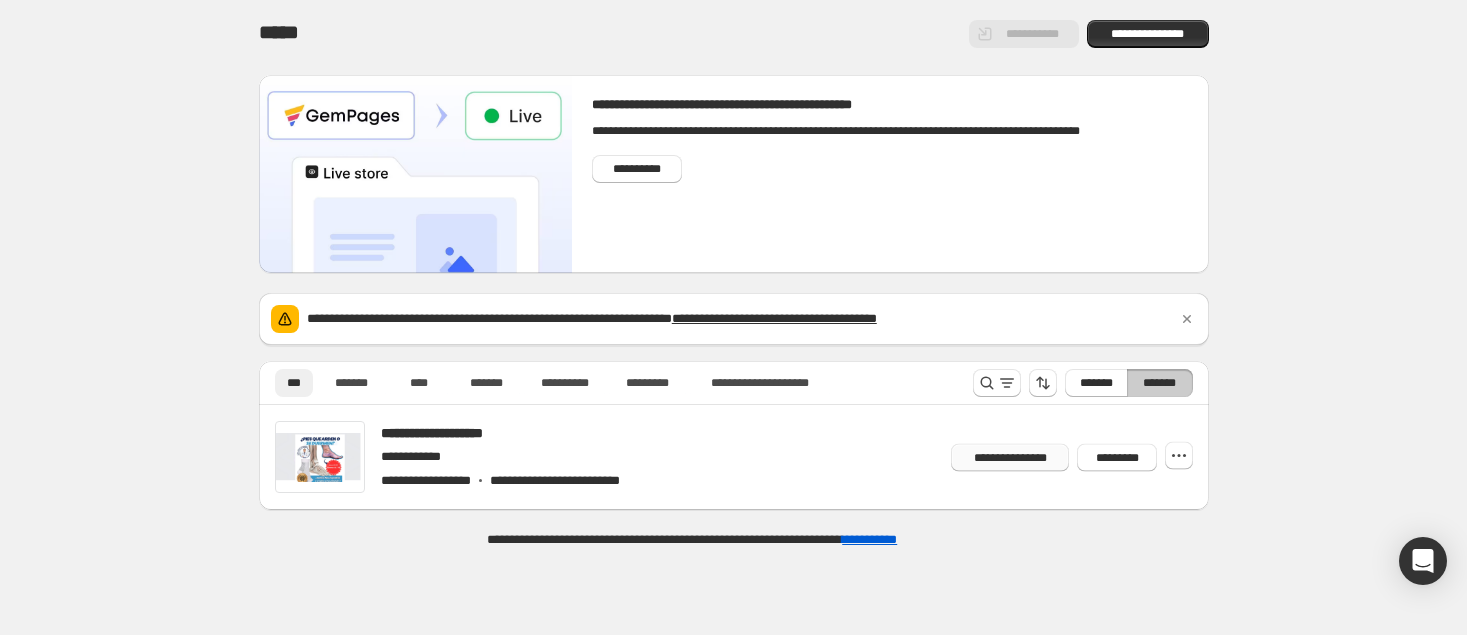 click on "**********" at bounding box center (1010, 457) 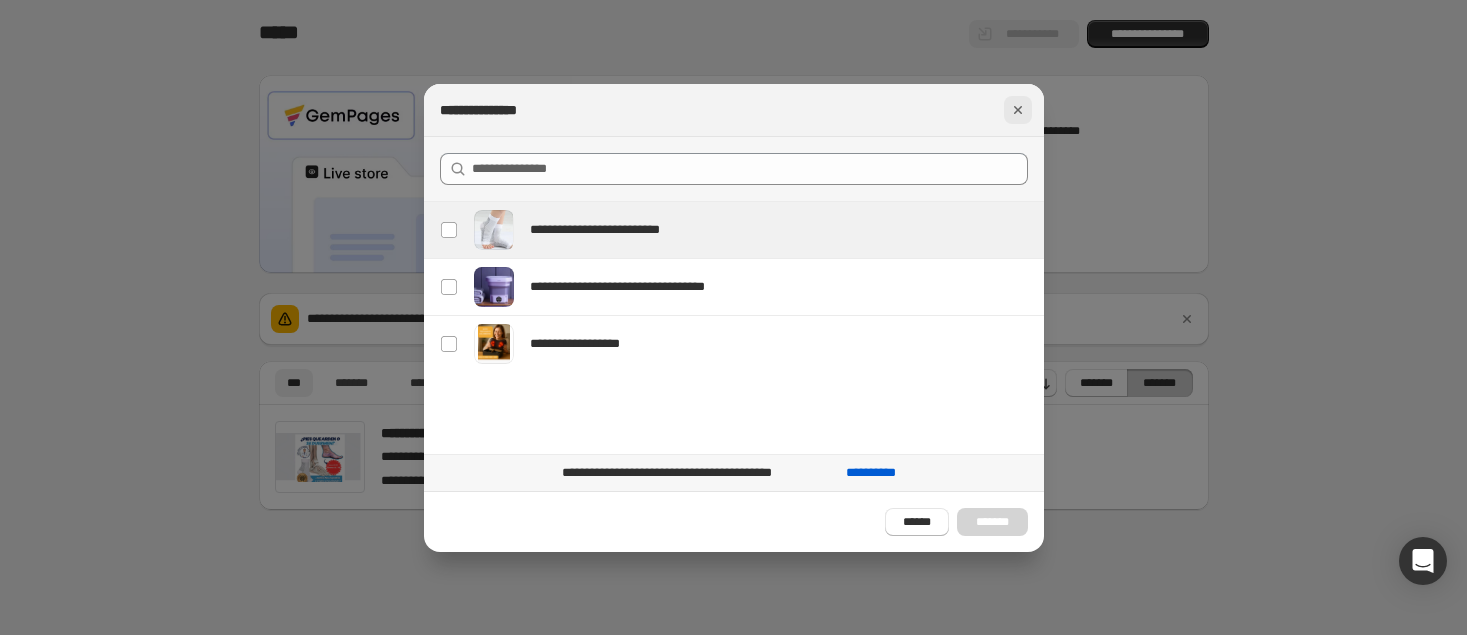 click at bounding box center (1018, 110) 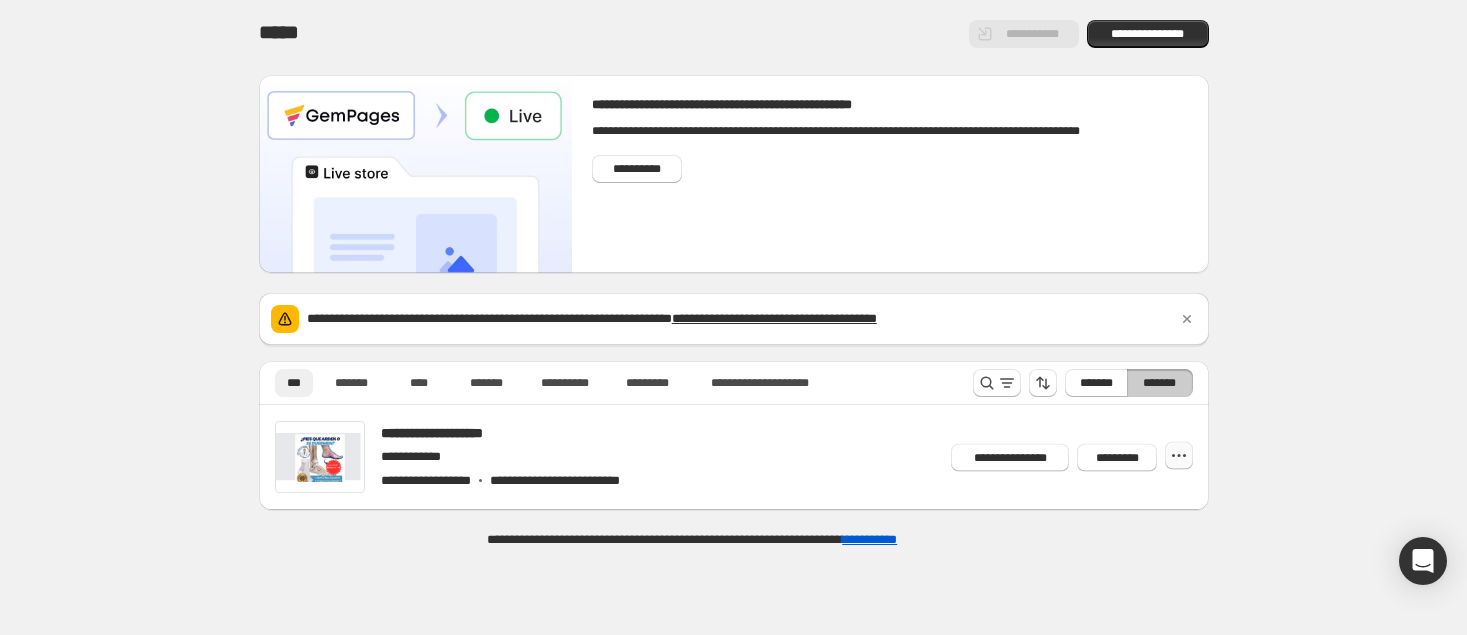 click at bounding box center [1179, 456] 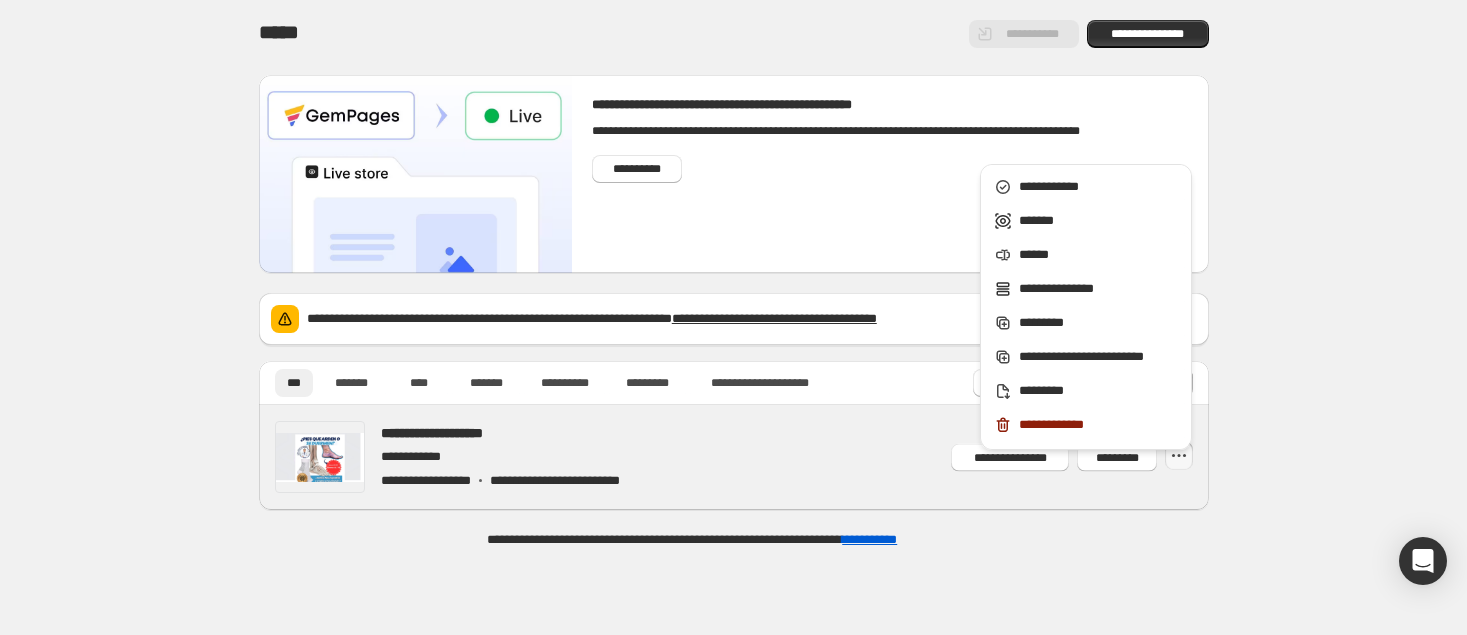 click at bounding box center (757, 457) 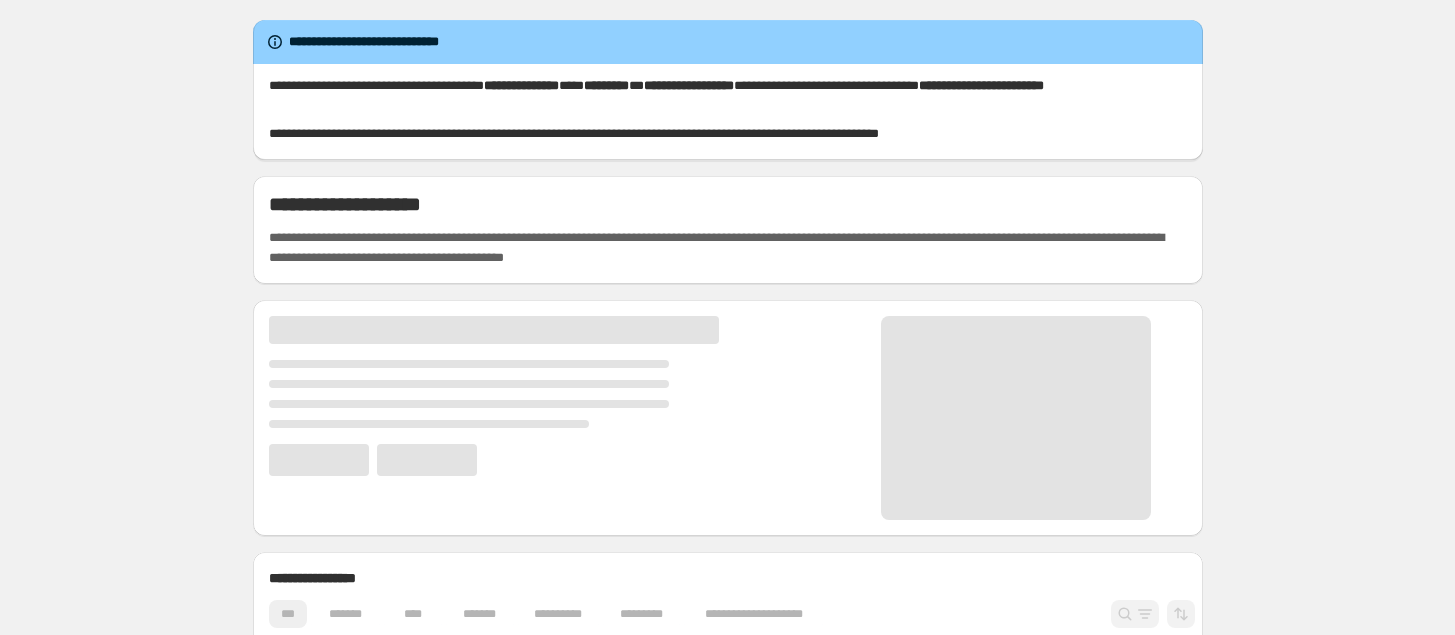 scroll, scrollTop: 0, scrollLeft: 0, axis: both 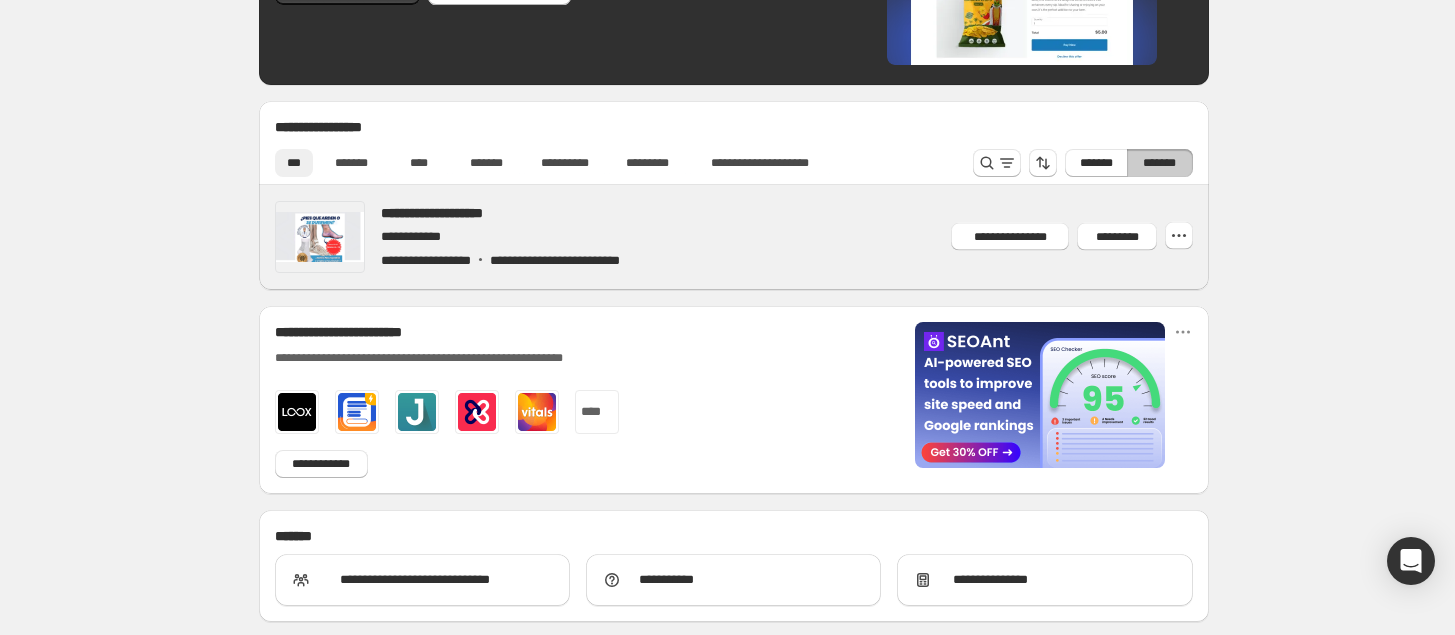 click at bounding box center (757, 237) 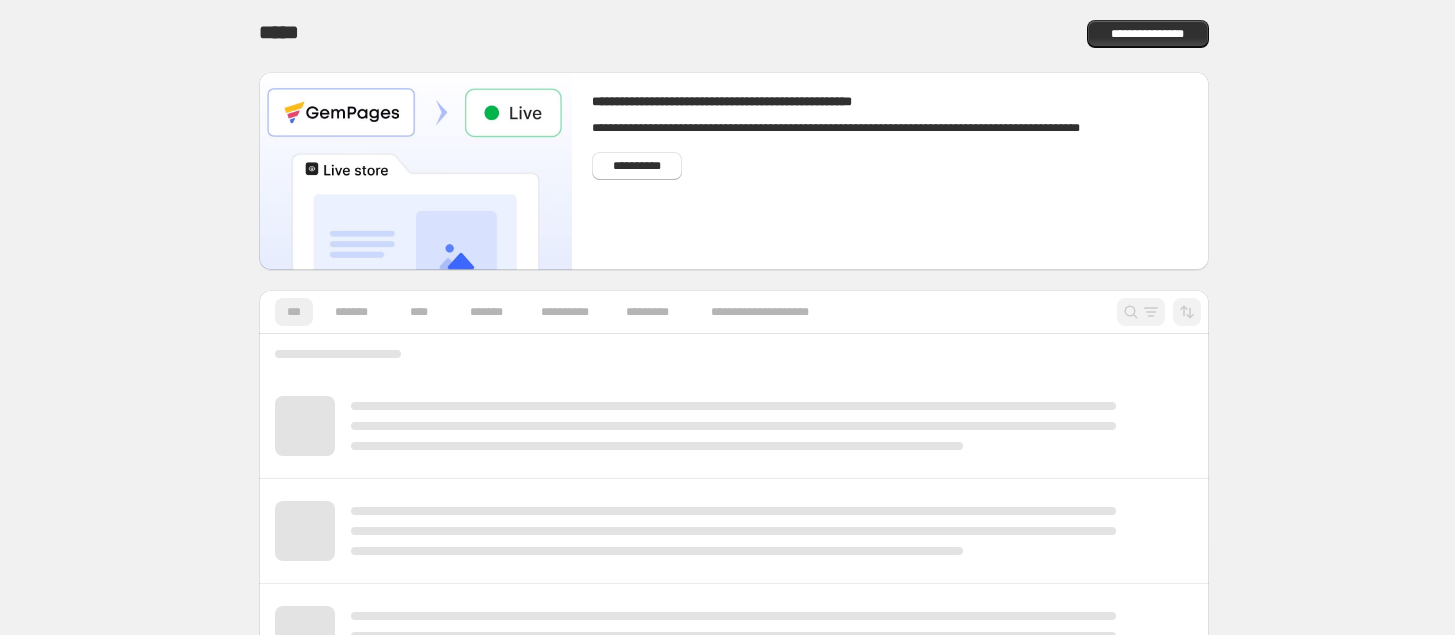 scroll, scrollTop: 0, scrollLeft: 0, axis: both 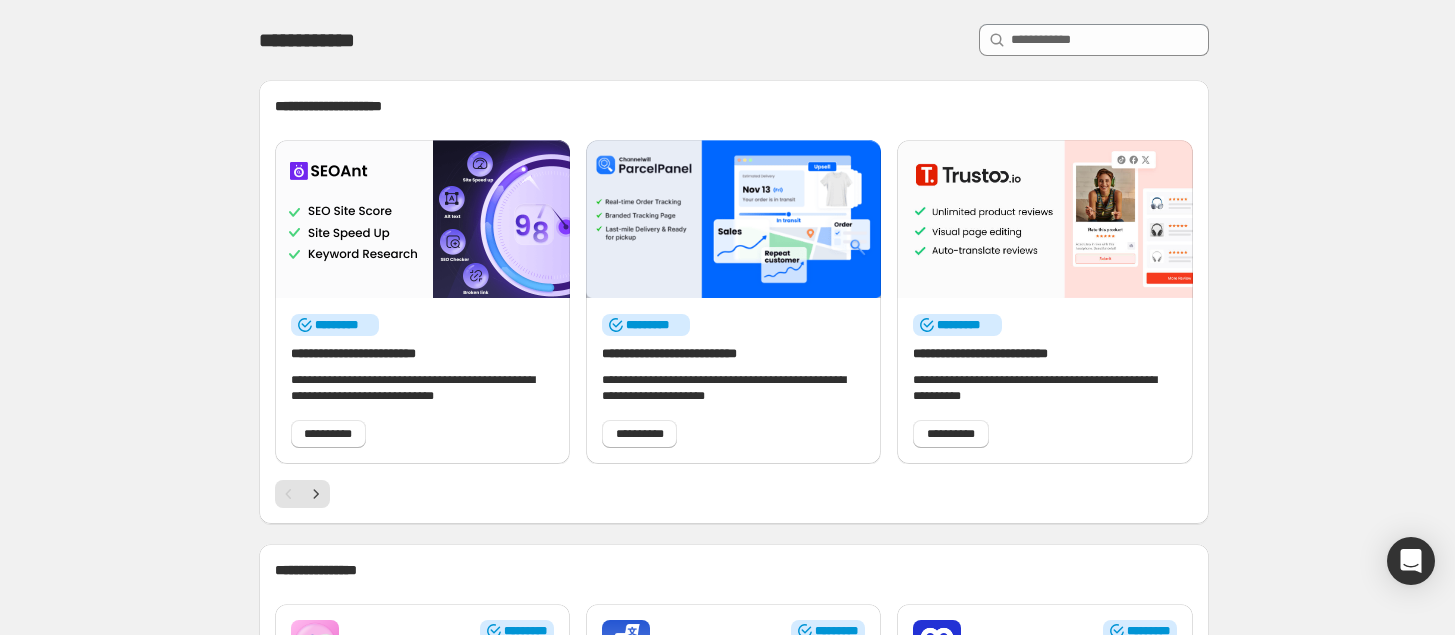 click on "**********" at bounding box center [734, 1536] 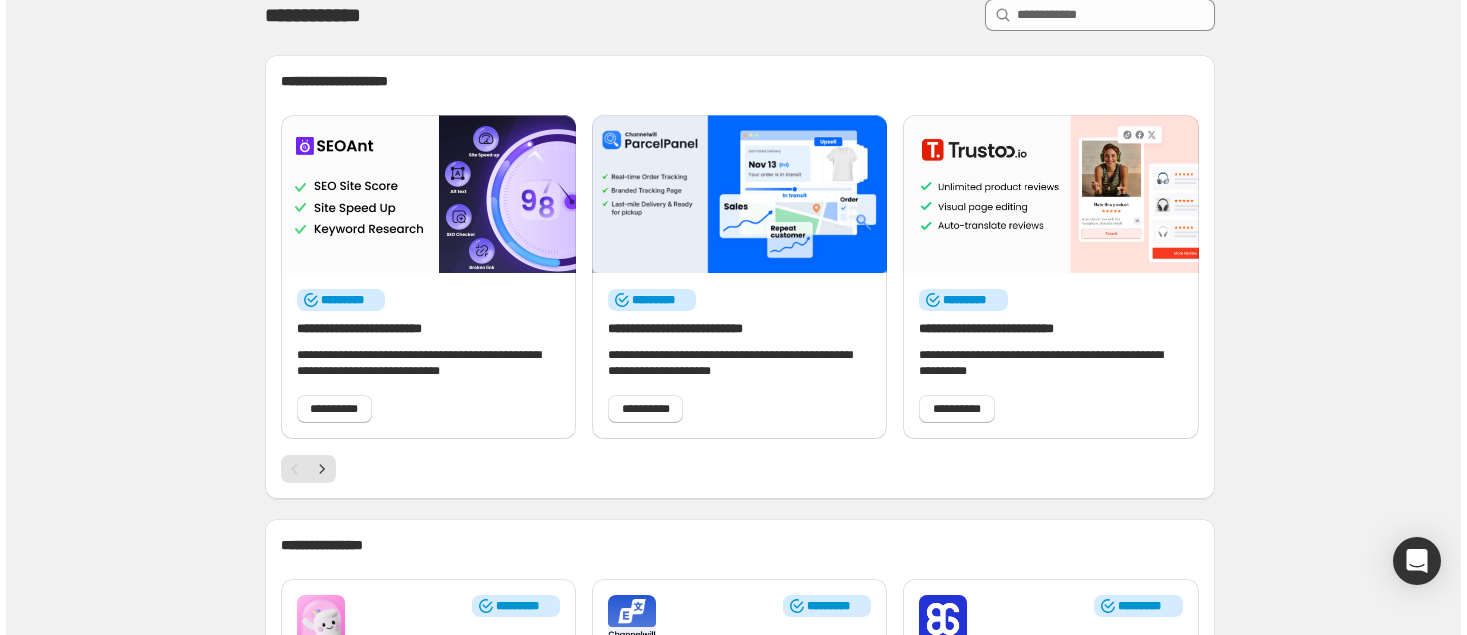 scroll, scrollTop: 0, scrollLeft: 0, axis: both 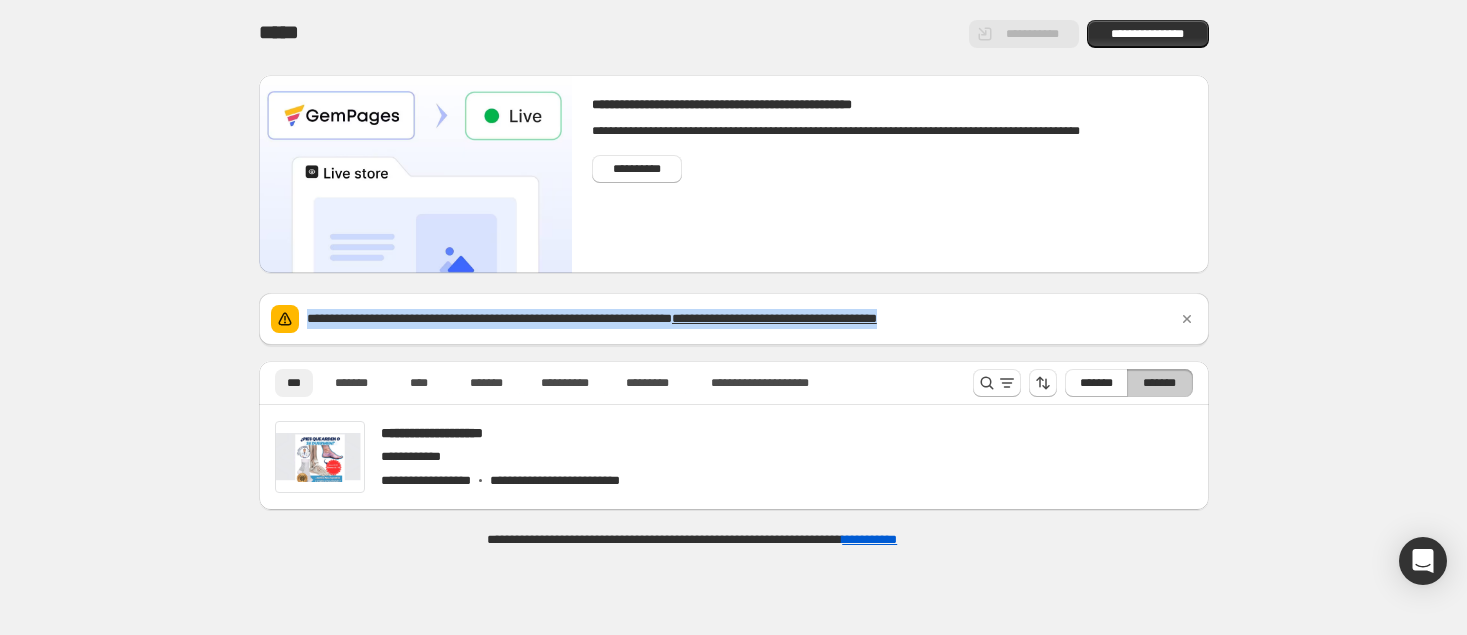 drag, startPoint x: 1070, startPoint y: 311, endPoint x: 283, endPoint y: 293, distance: 787.2058 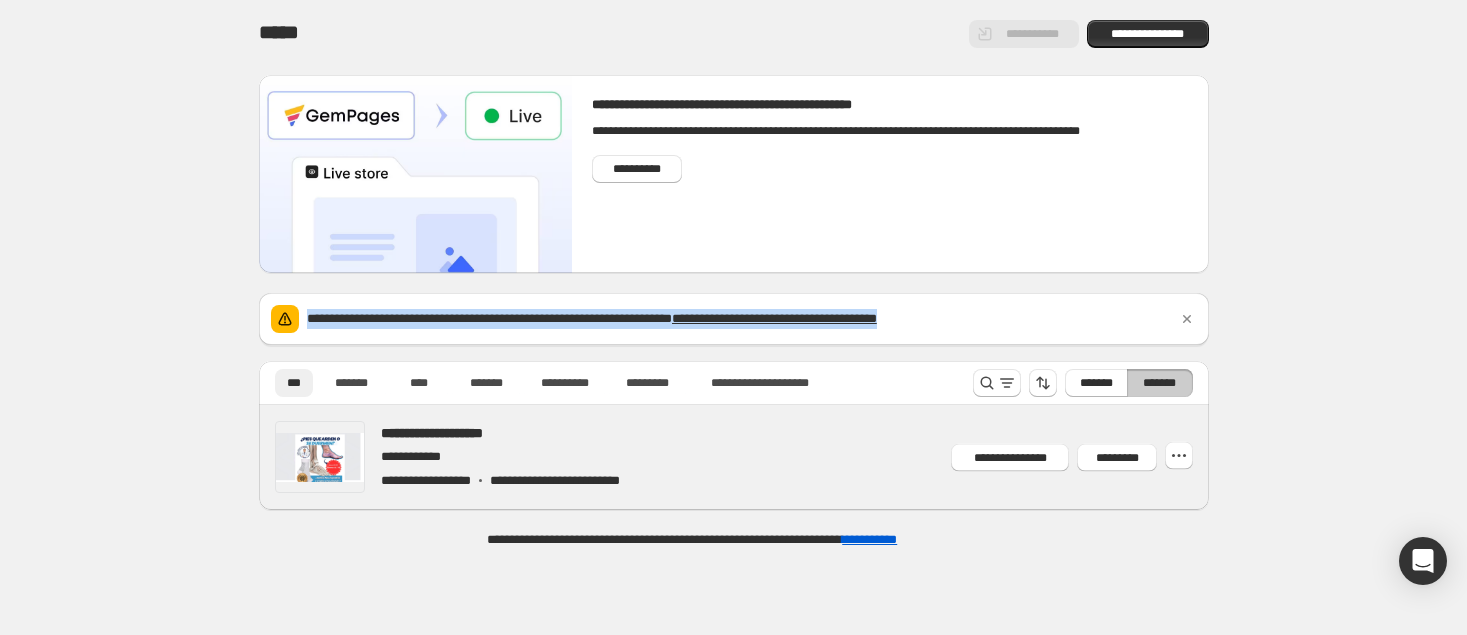 click at bounding box center [757, 457] 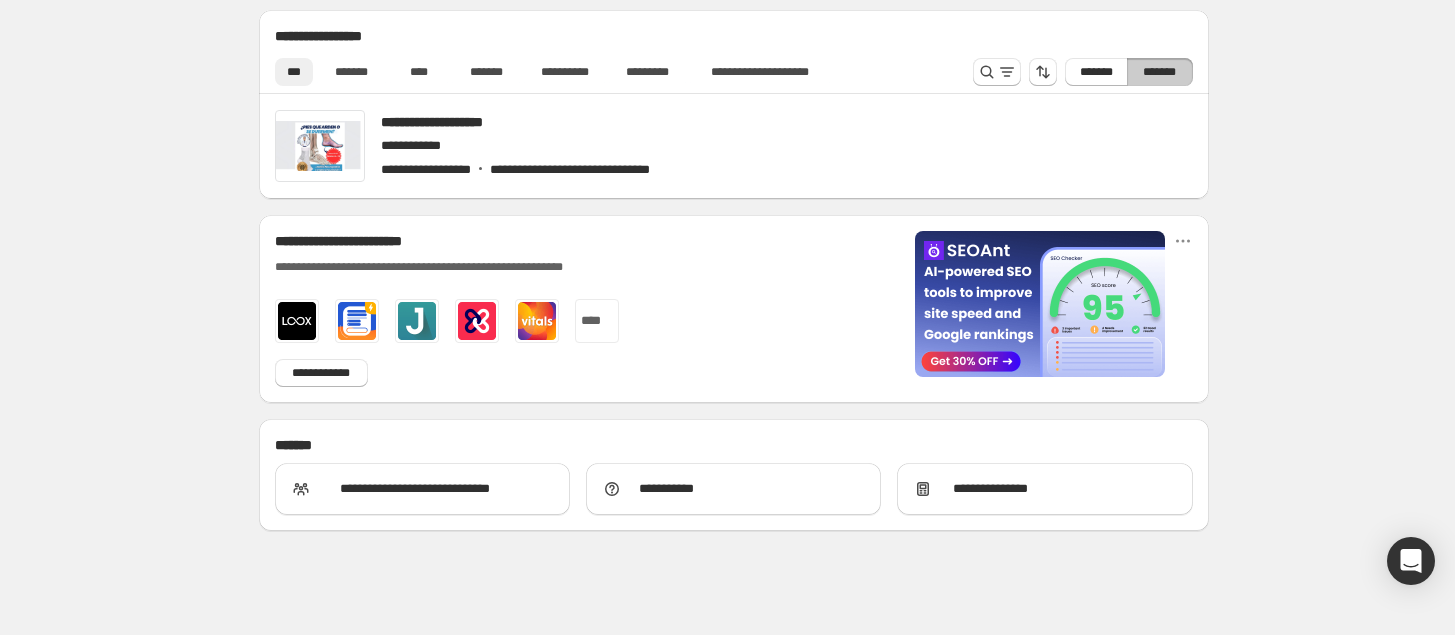 scroll, scrollTop: 950, scrollLeft: 0, axis: vertical 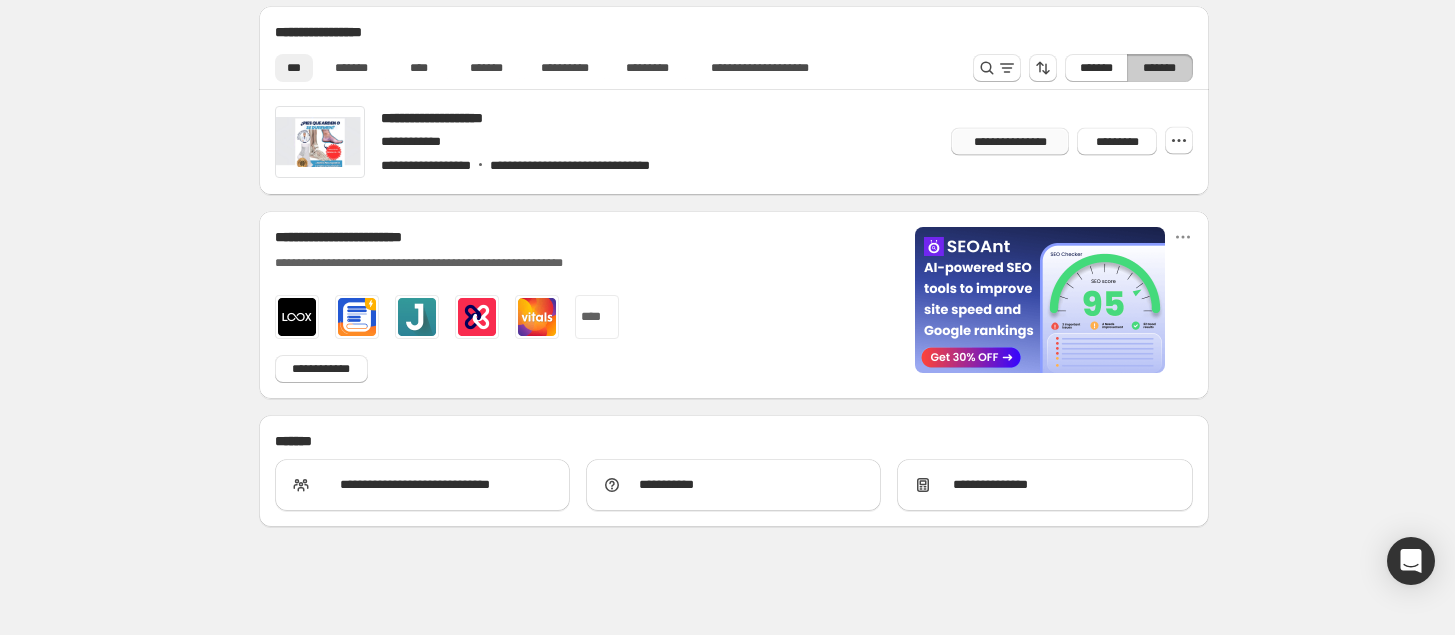 click on "**********" at bounding box center (1010, 142) 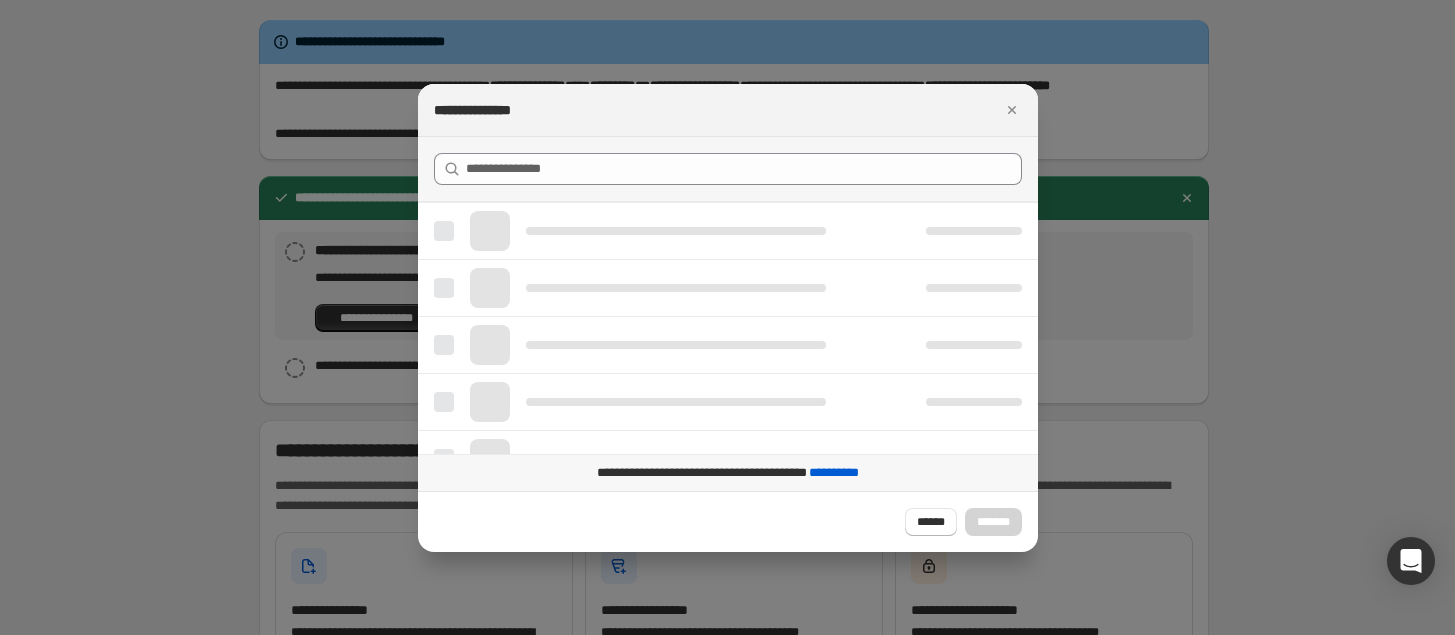 scroll, scrollTop: 0, scrollLeft: 0, axis: both 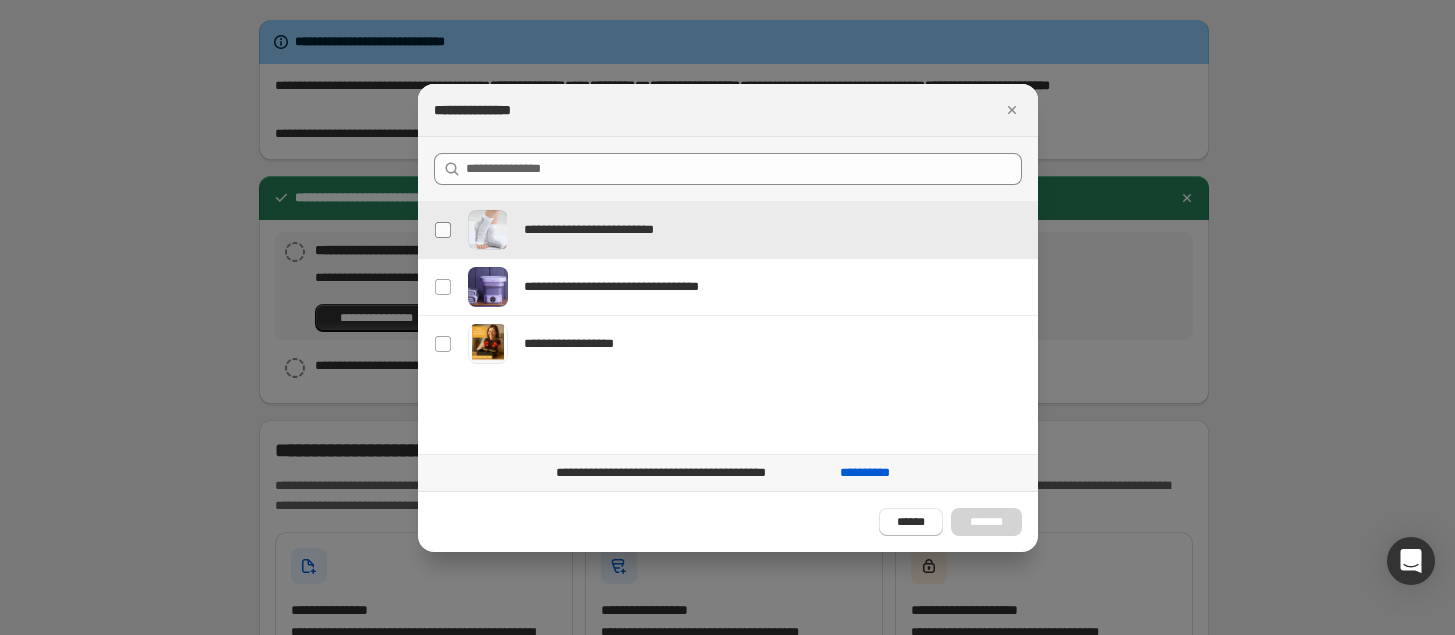 click at bounding box center (443, 230) 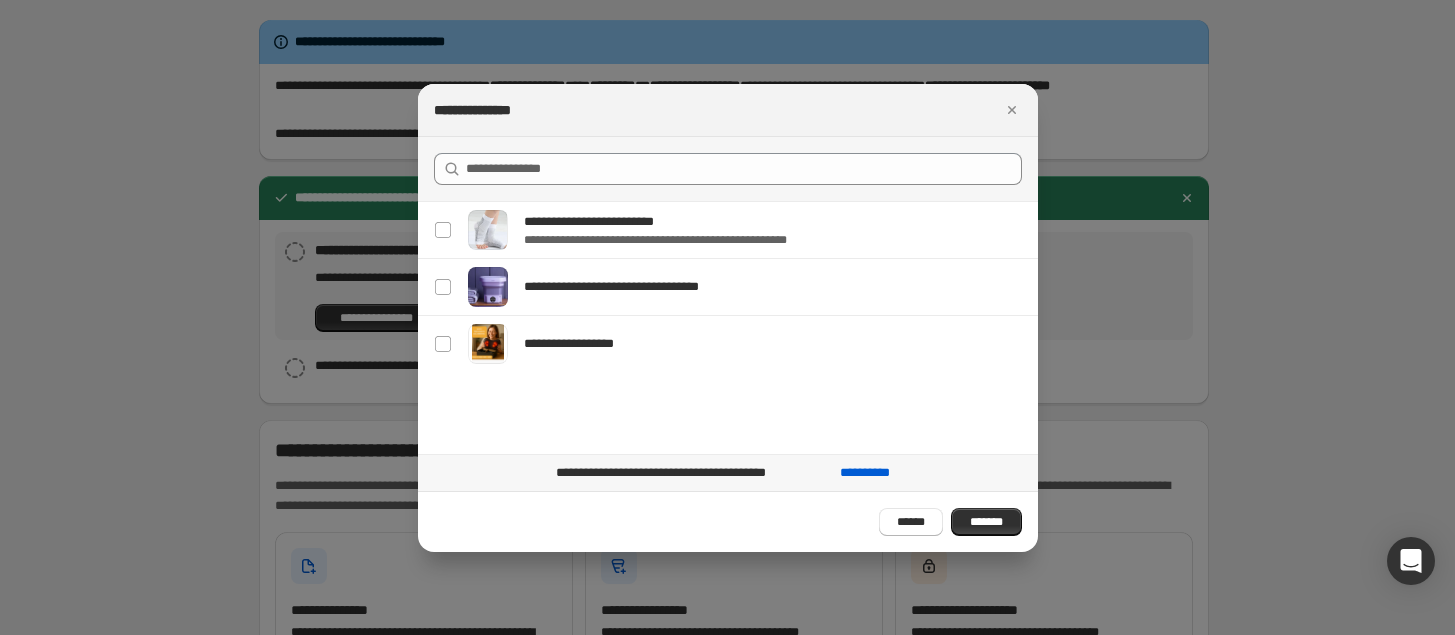 click on "*******" at bounding box center (986, 522) 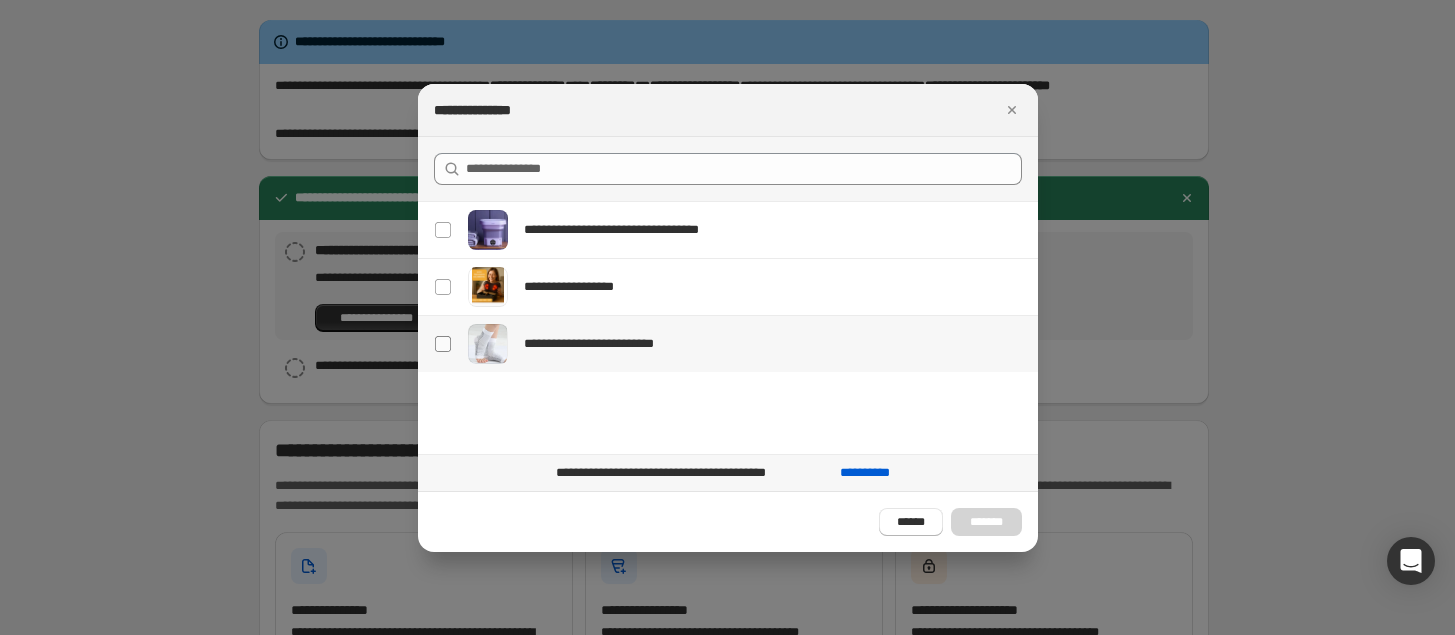 click at bounding box center (443, 344) 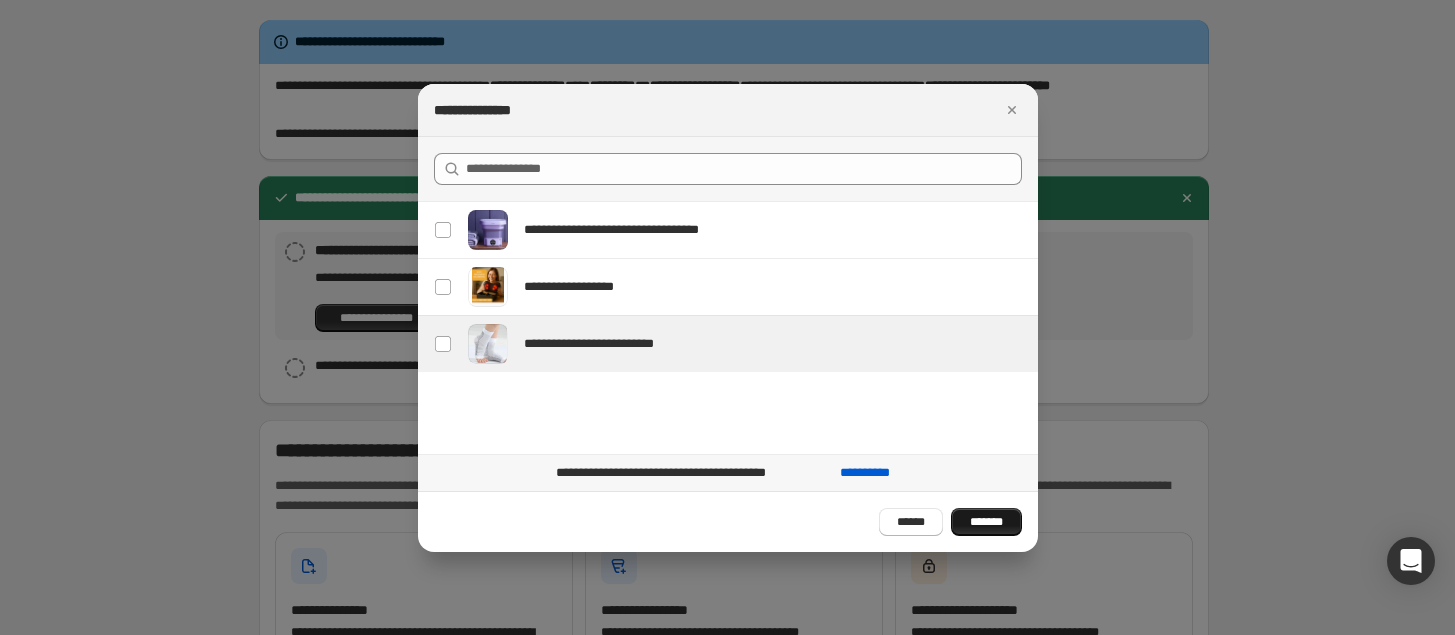 click on "*******" at bounding box center [986, 522] 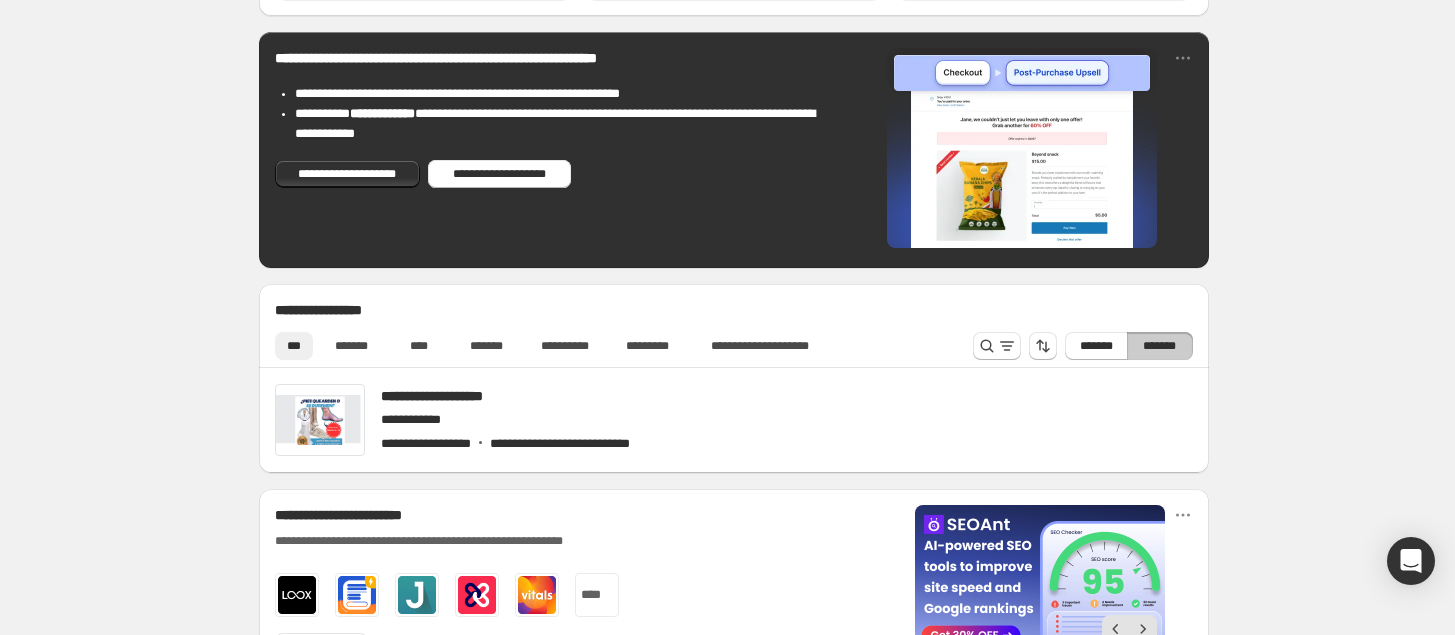 scroll, scrollTop: 750, scrollLeft: 0, axis: vertical 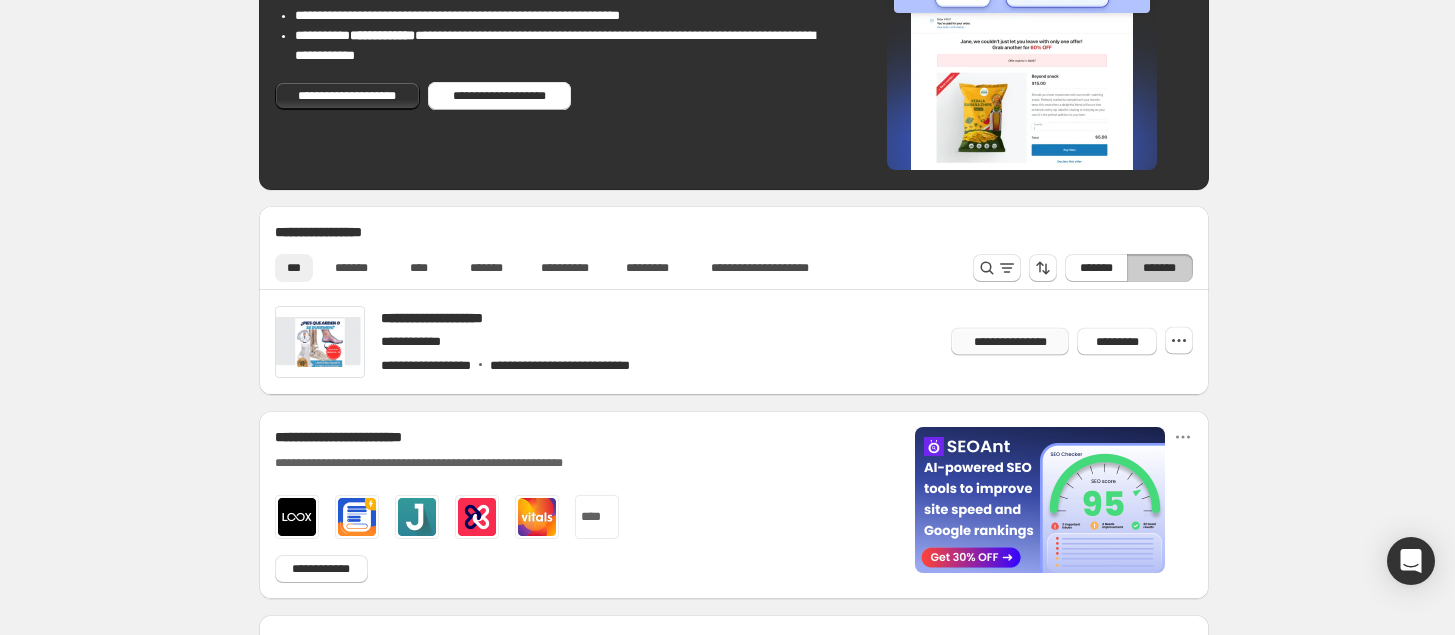 click on "**********" at bounding box center [1010, 342] 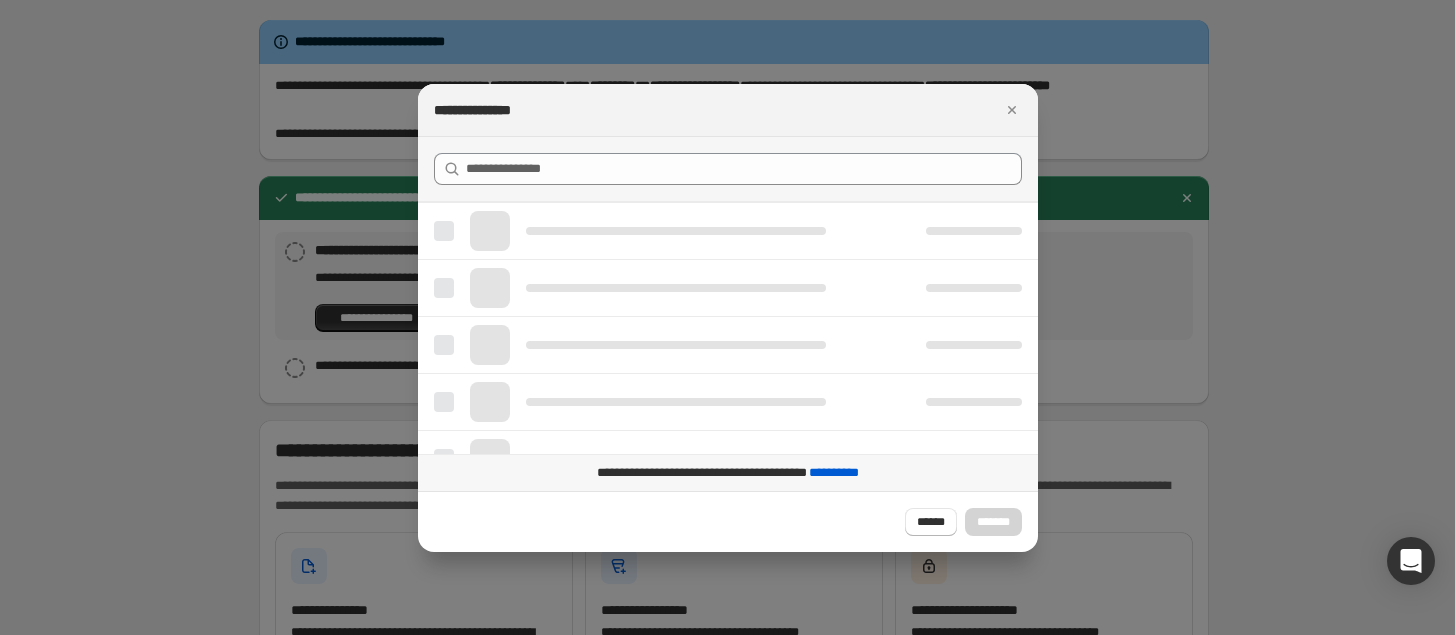 scroll, scrollTop: 0, scrollLeft: 0, axis: both 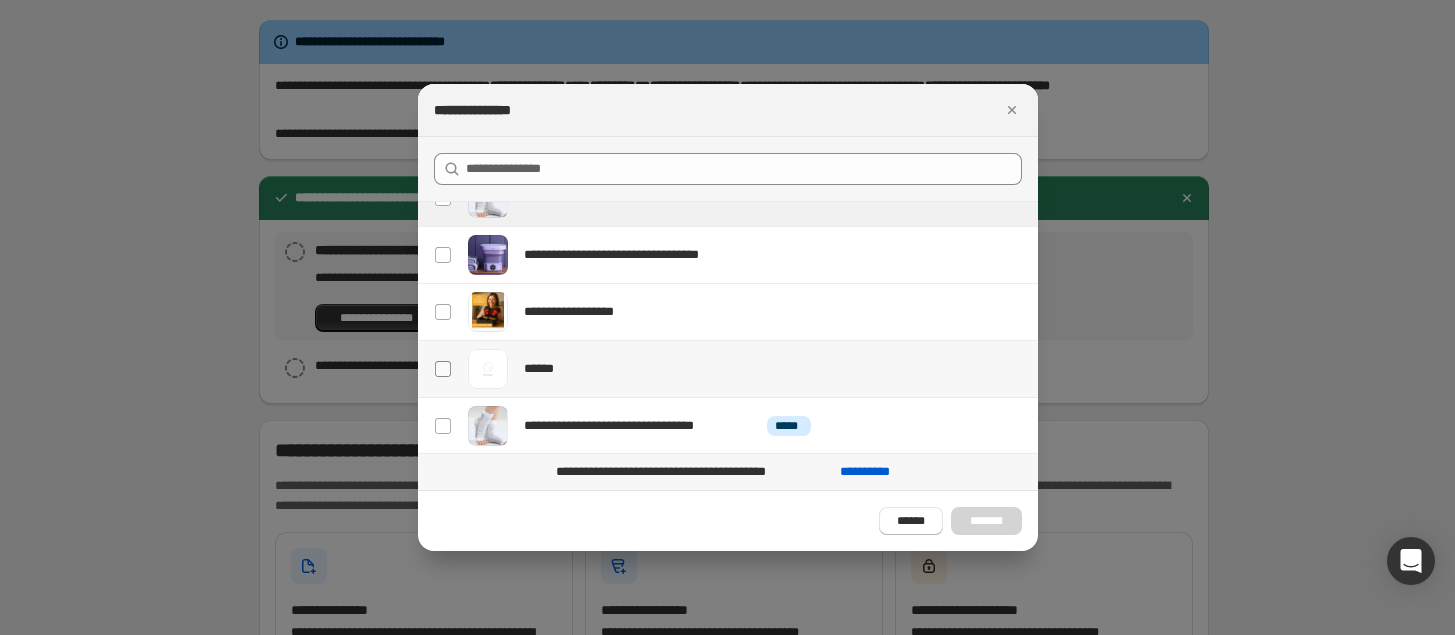 click at bounding box center [443, 369] 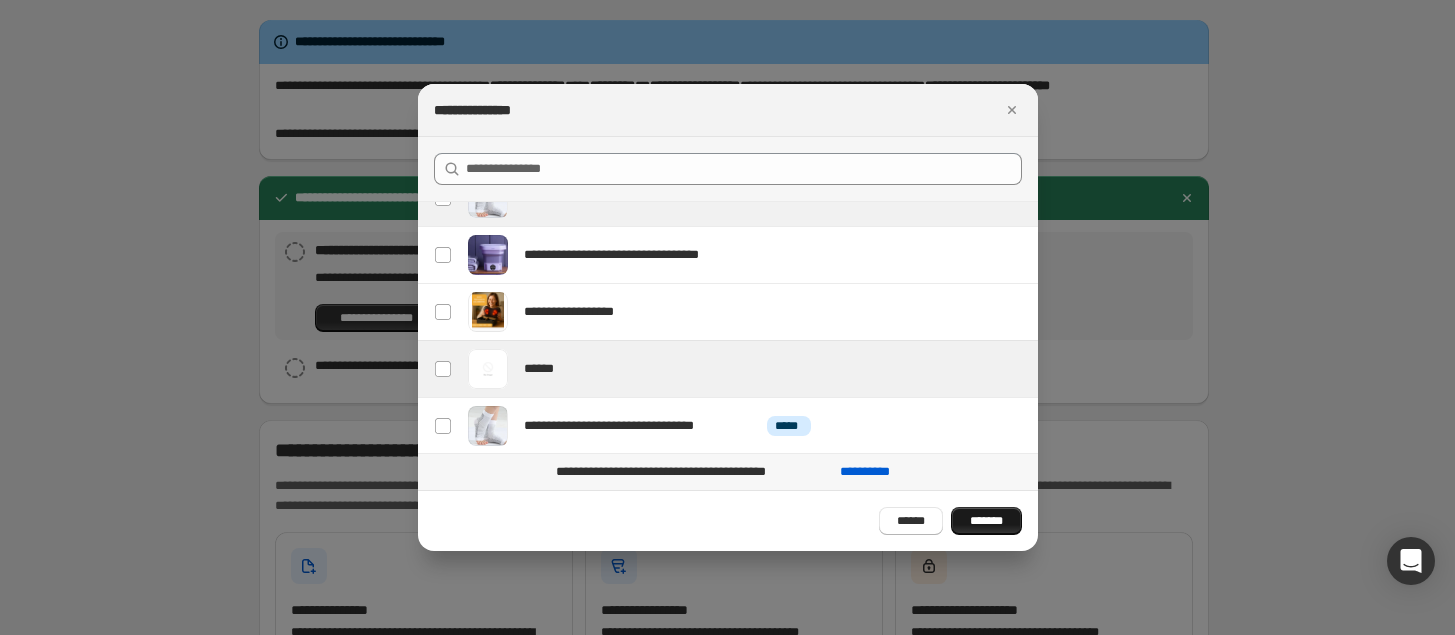 click on "*******" at bounding box center (986, 521) 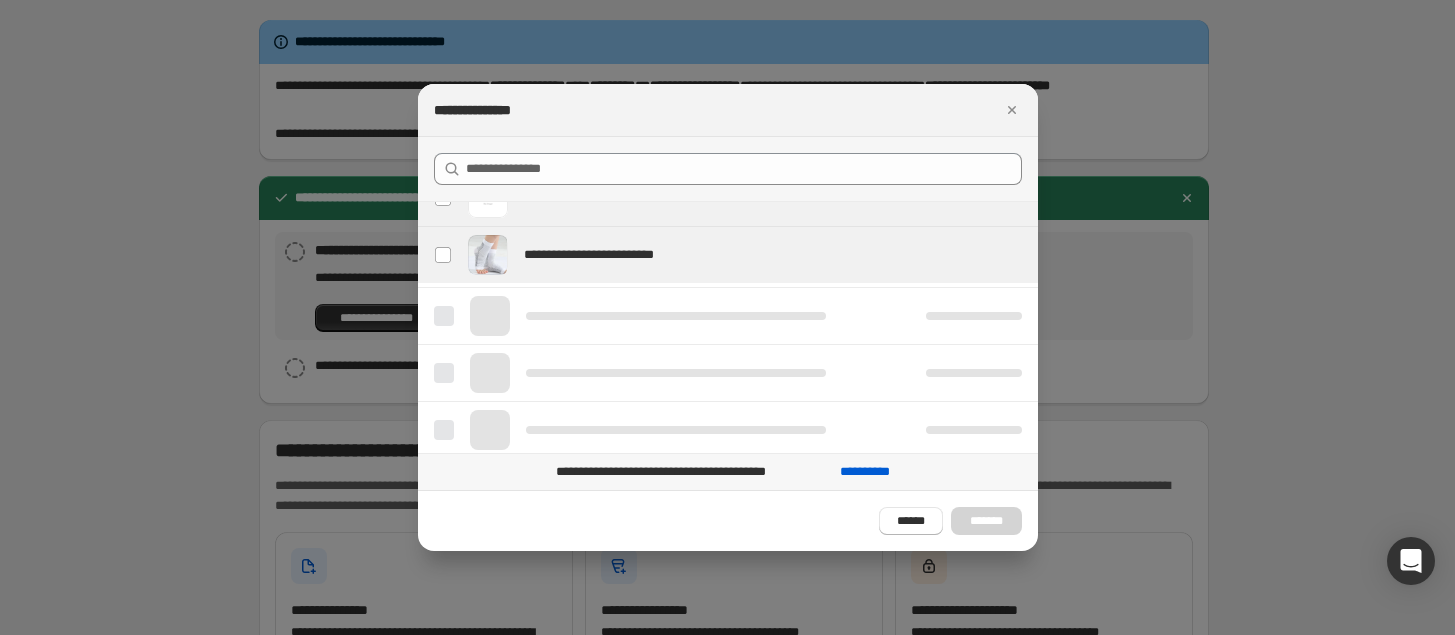 scroll, scrollTop: 0, scrollLeft: 0, axis: both 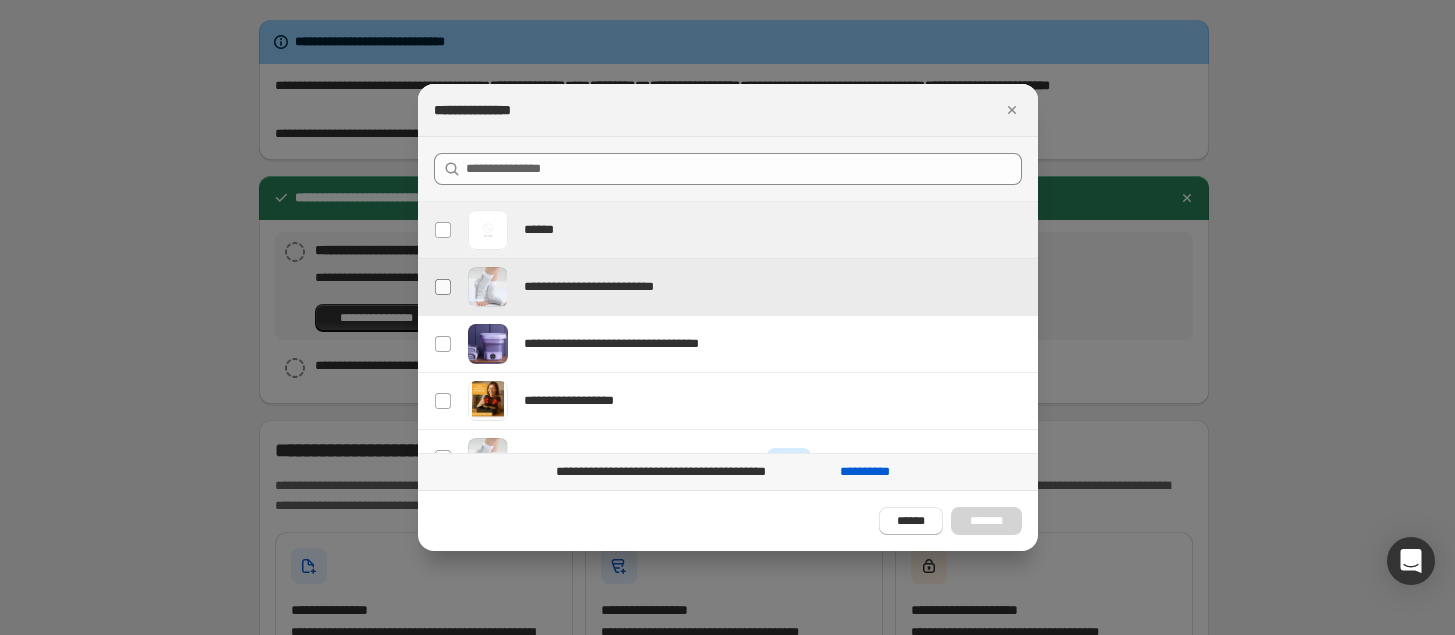 click at bounding box center [443, 287] 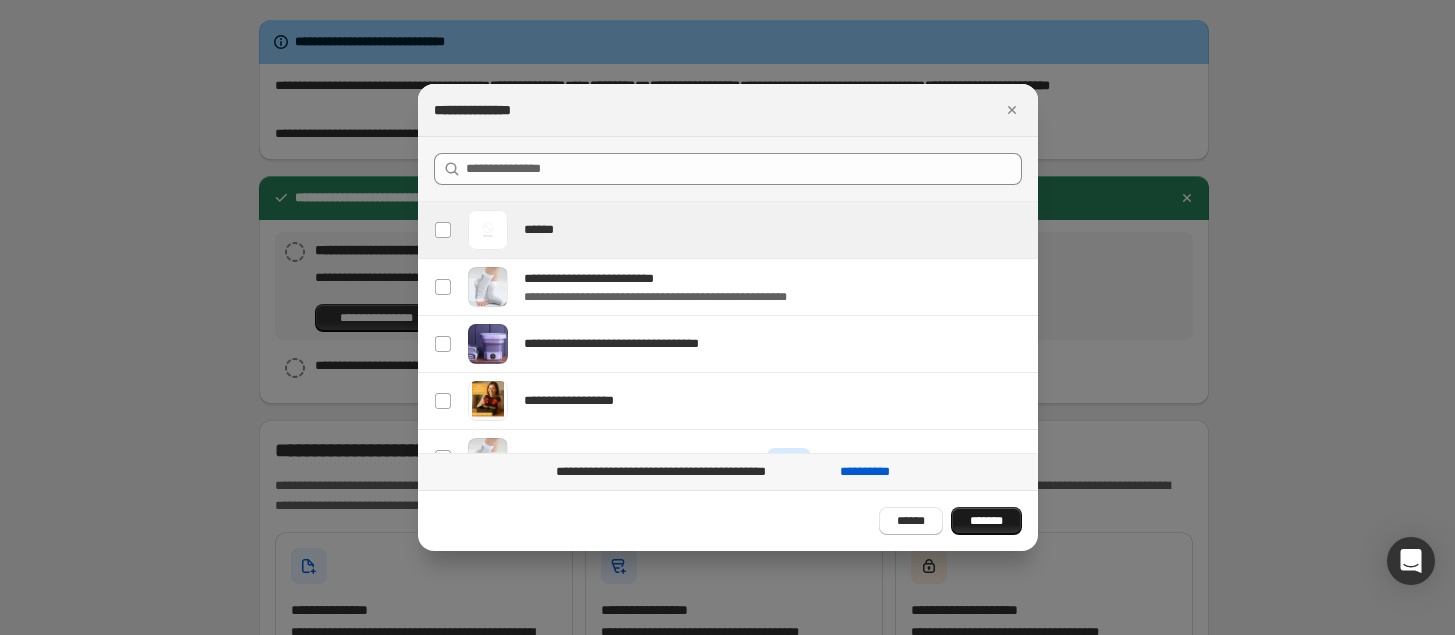 click on "*******" at bounding box center (986, 521) 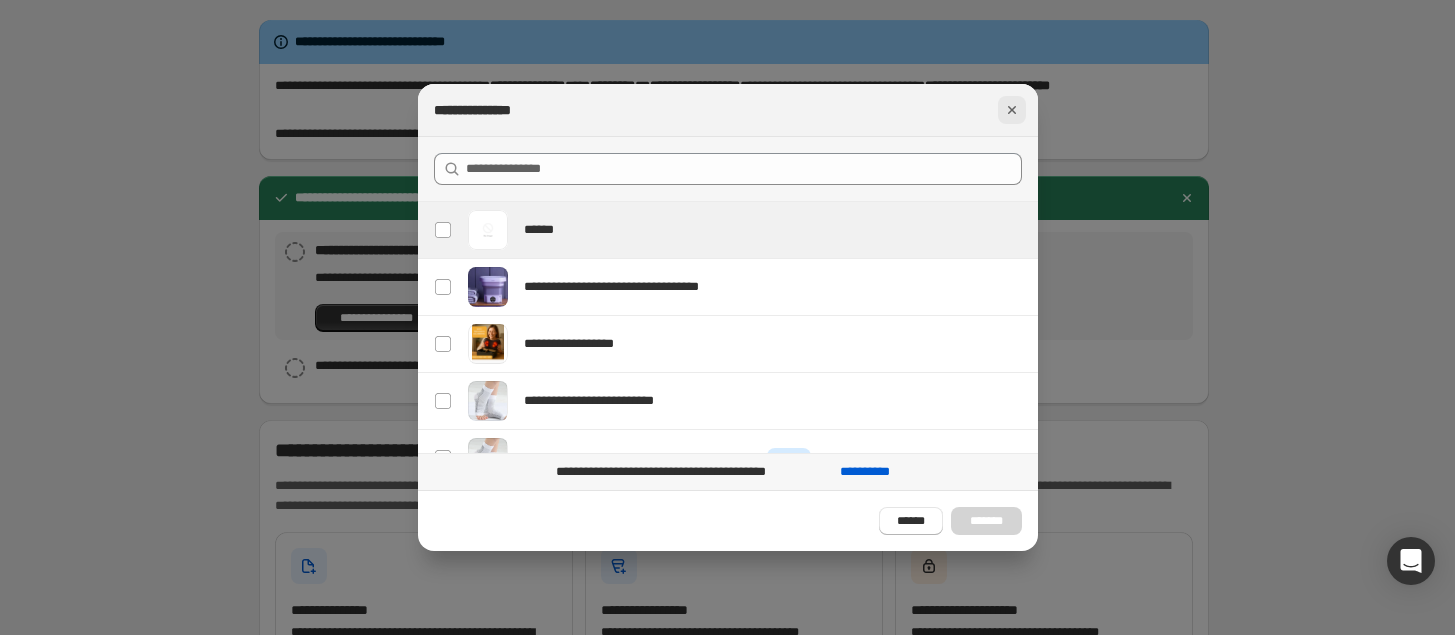 click at bounding box center (1012, 110) 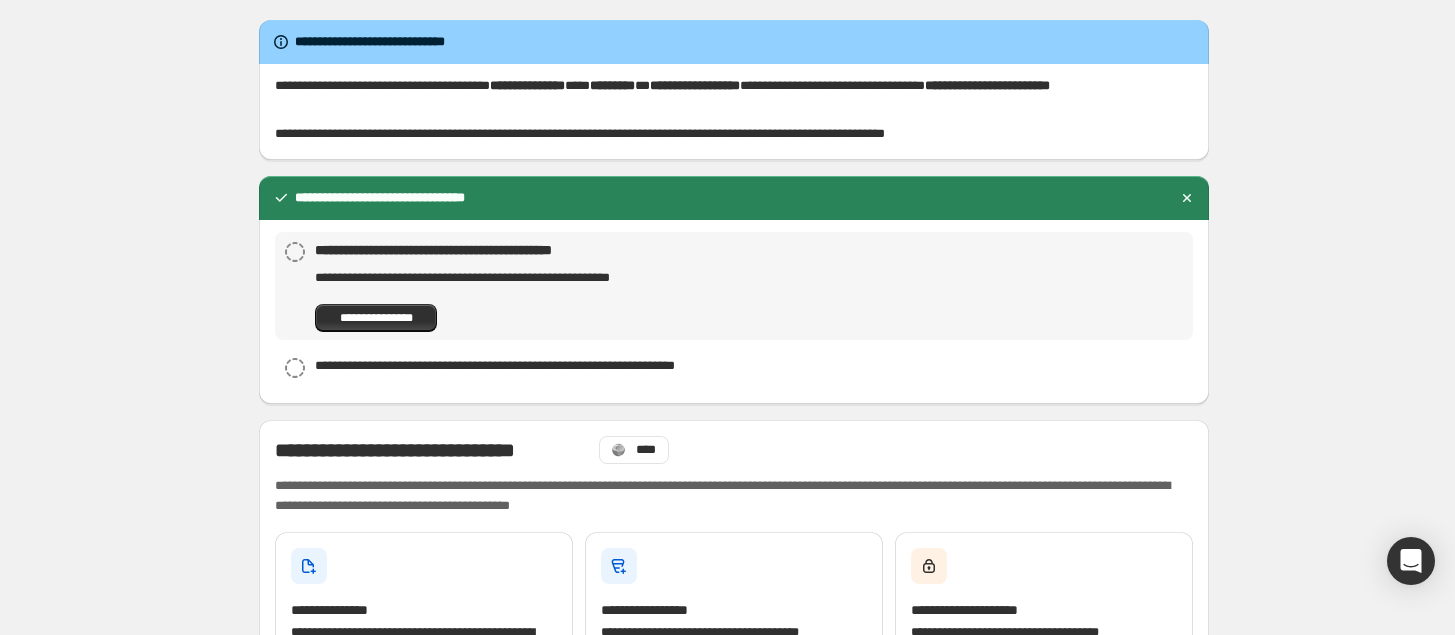 scroll, scrollTop: 750, scrollLeft: 0, axis: vertical 